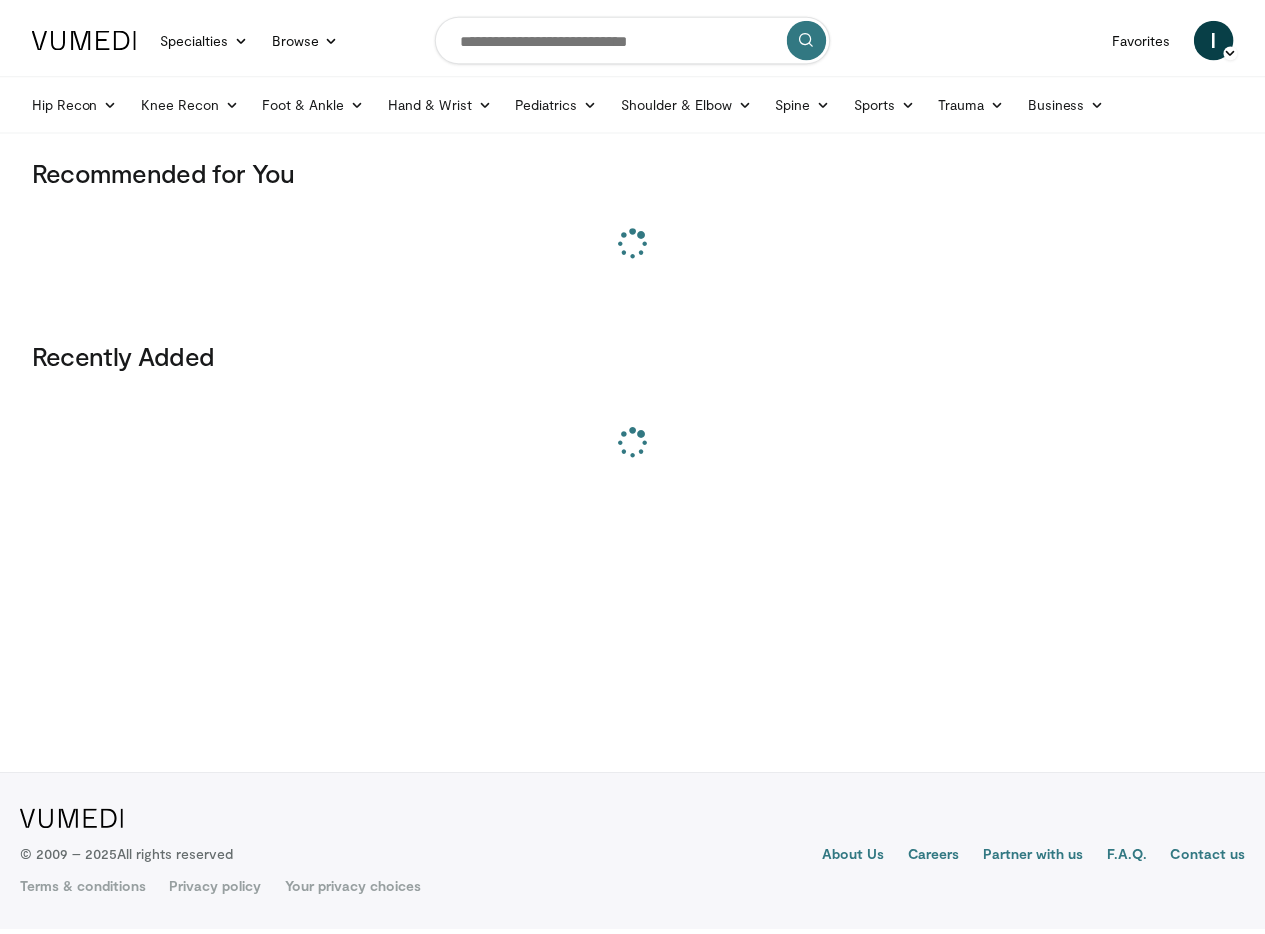 scroll, scrollTop: 0, scrollLeft: 0, axis: both 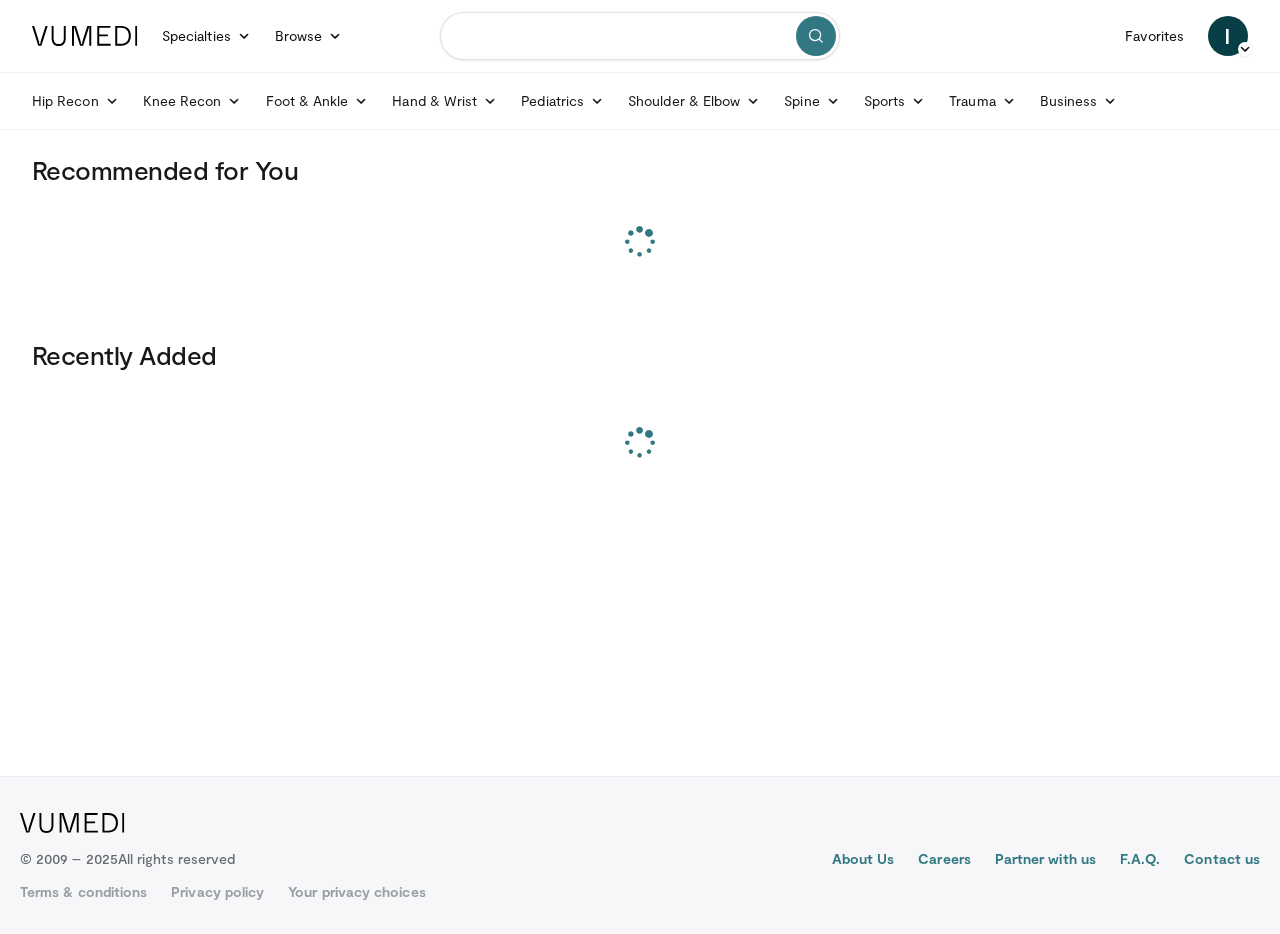 click at bounding box center (640, 36) 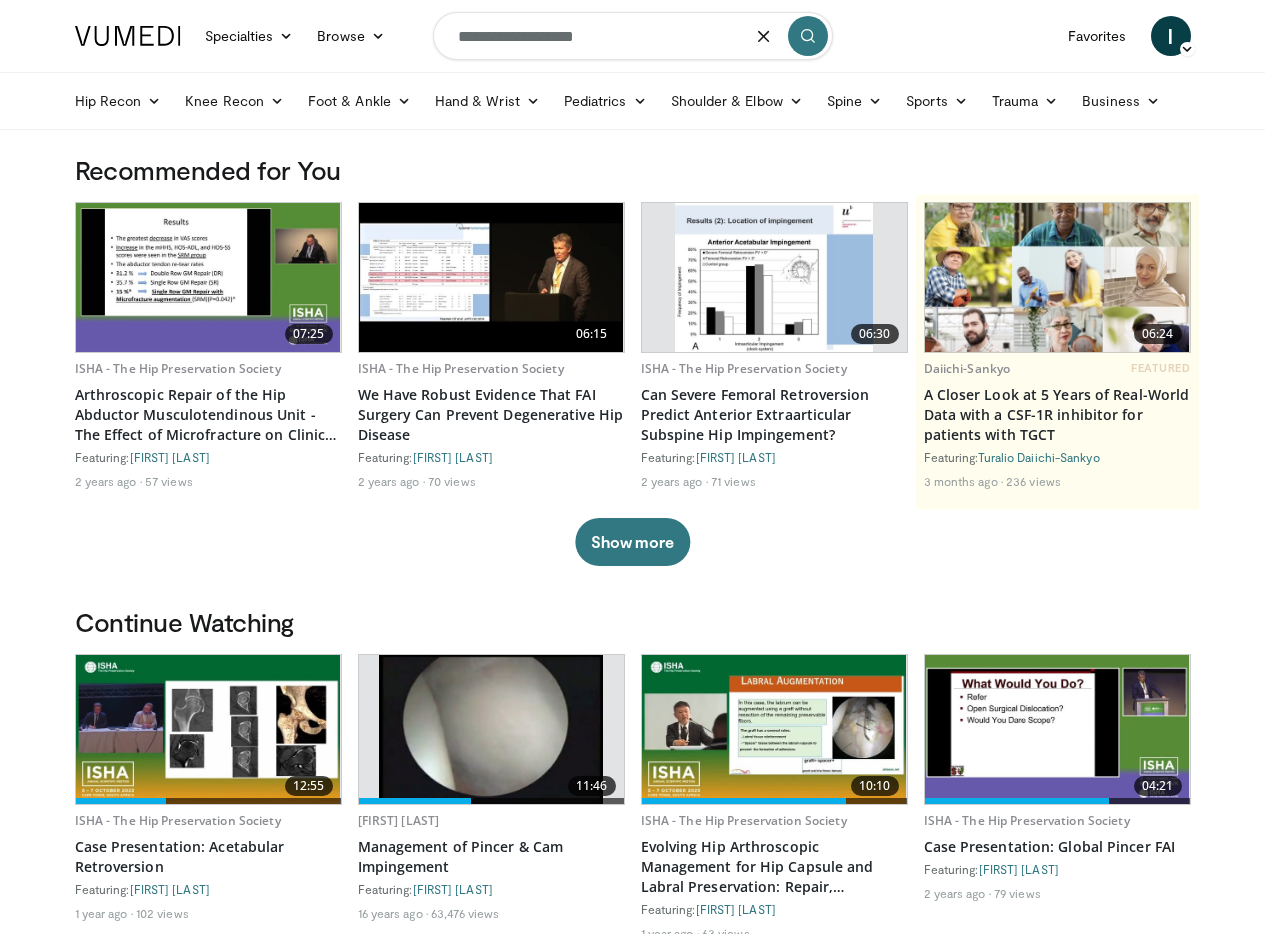 type on "**********" 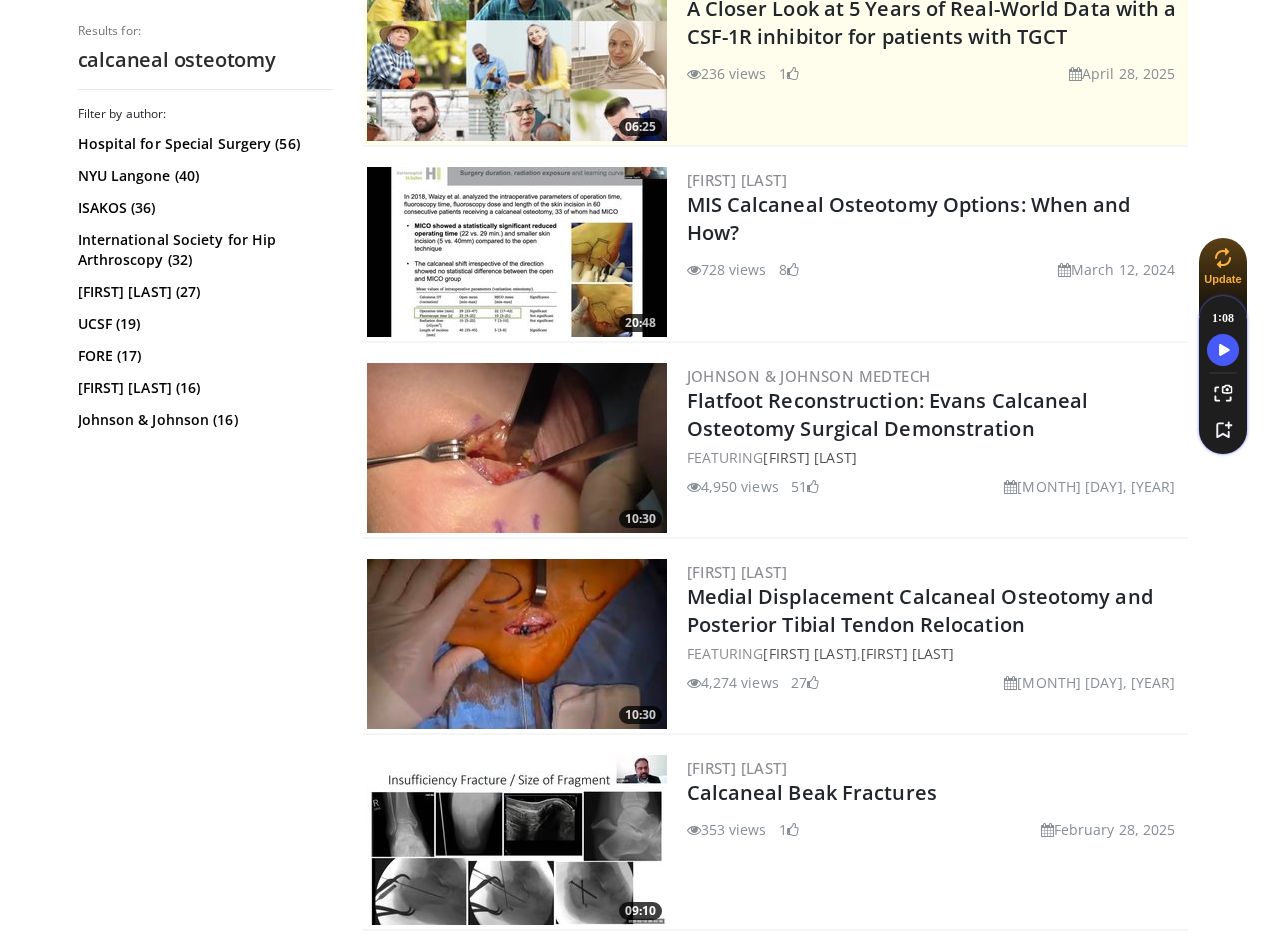 scroll, scrollTop: 458, scrollLeft: 0, axis: vertical 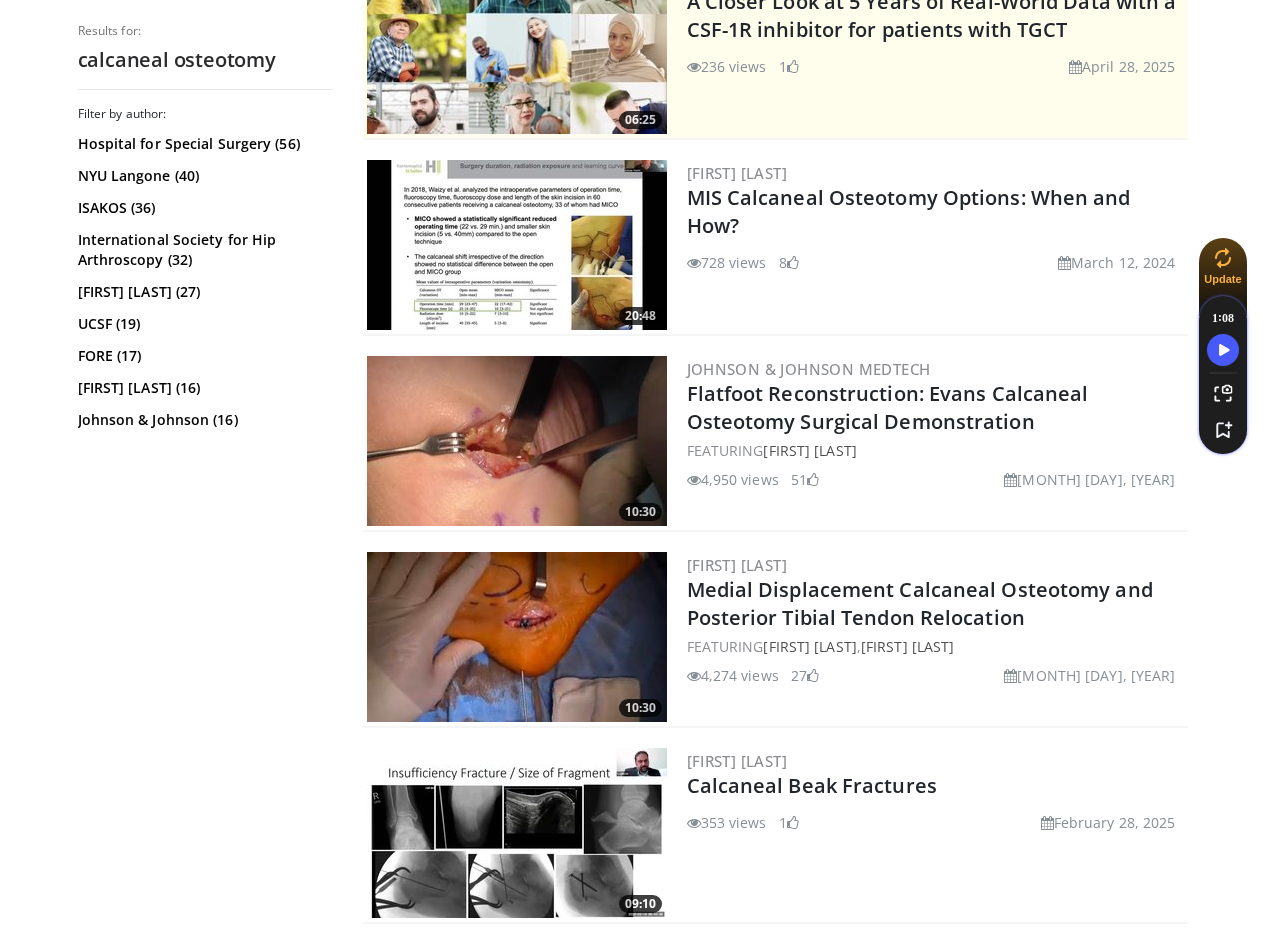 click at bounding box center [517, 441] 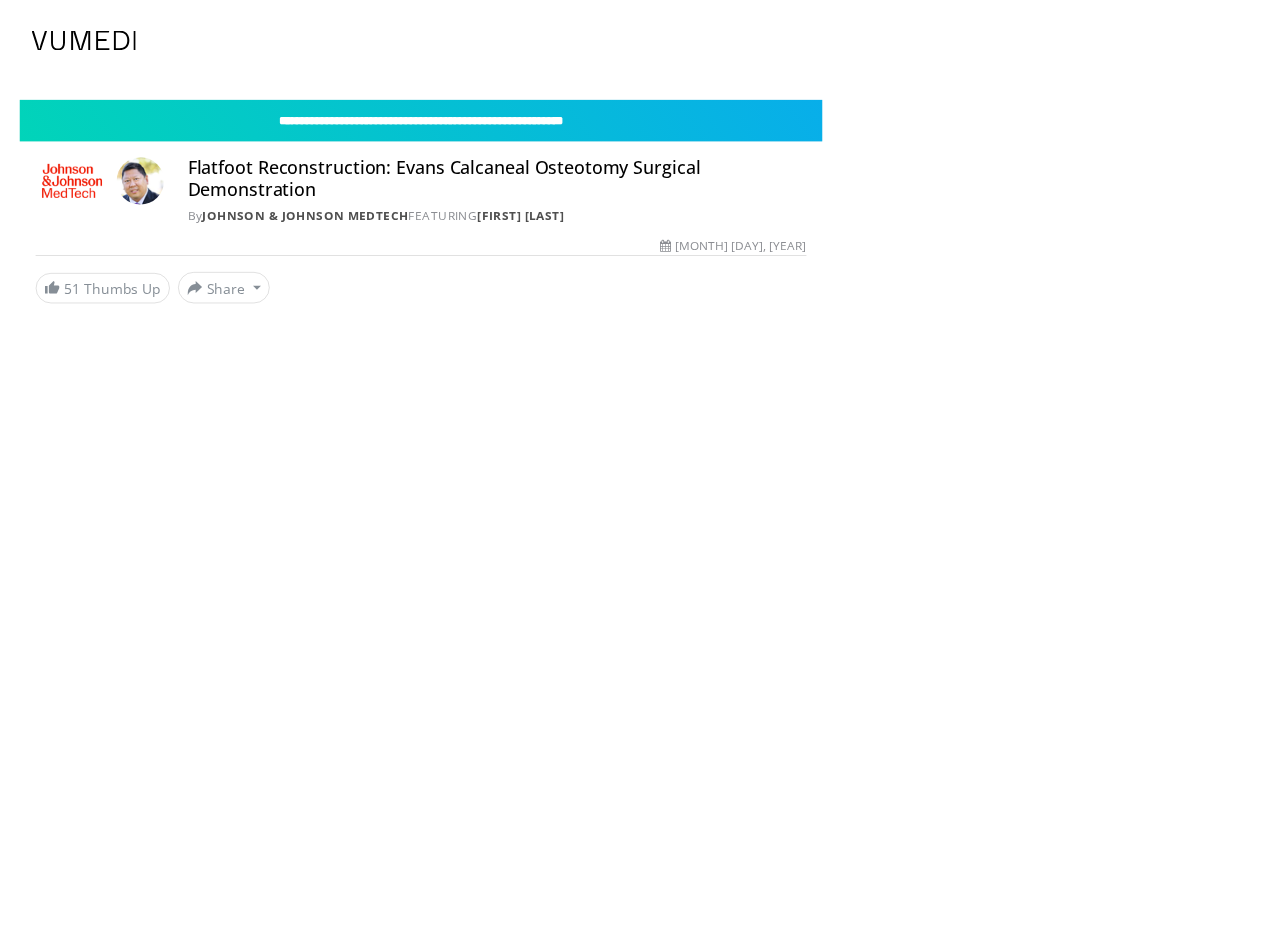 scroll, scrollTop: 0, scrollLeft: 0, axis: both 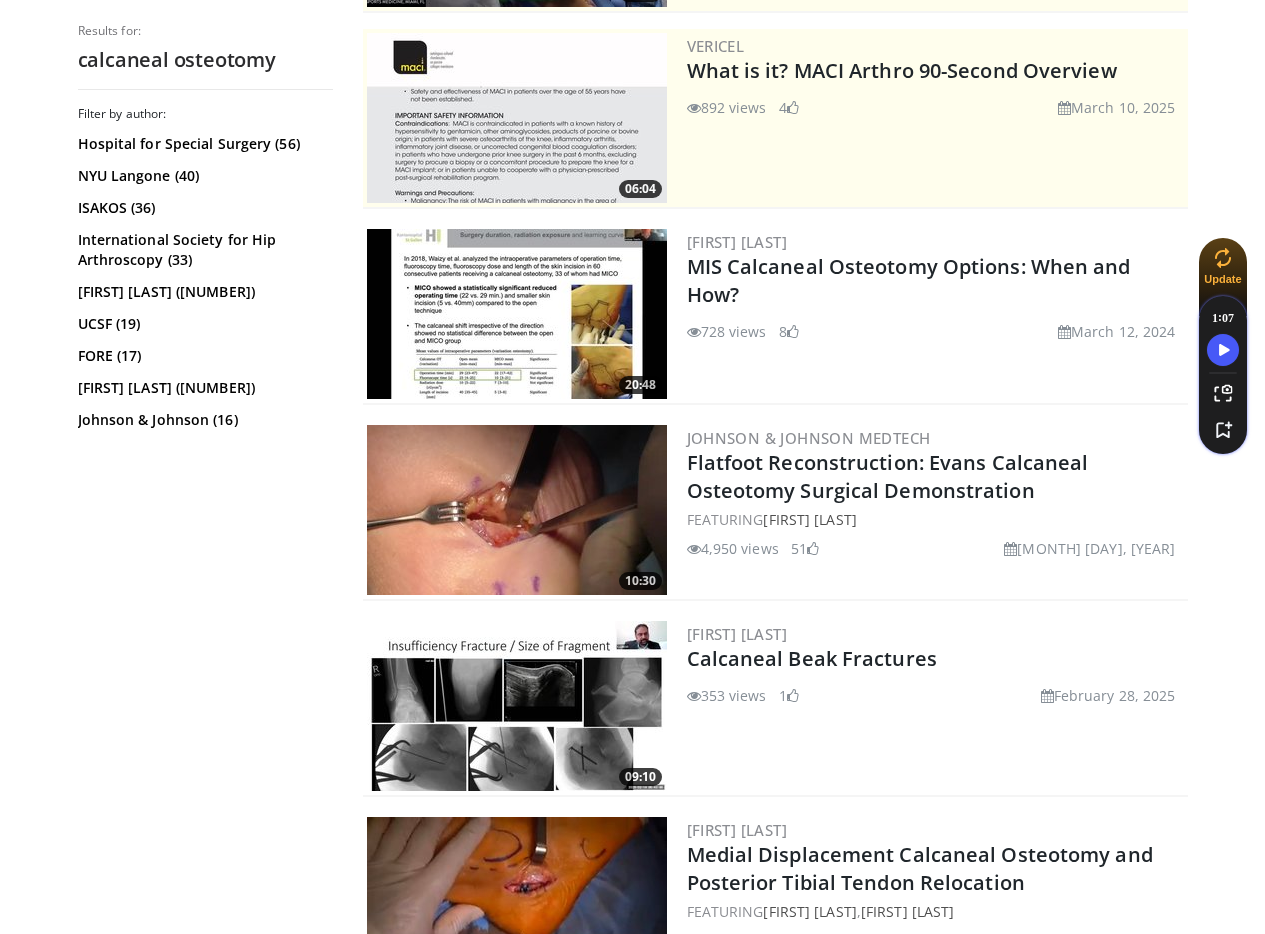 click at bounding box center [517, 314] 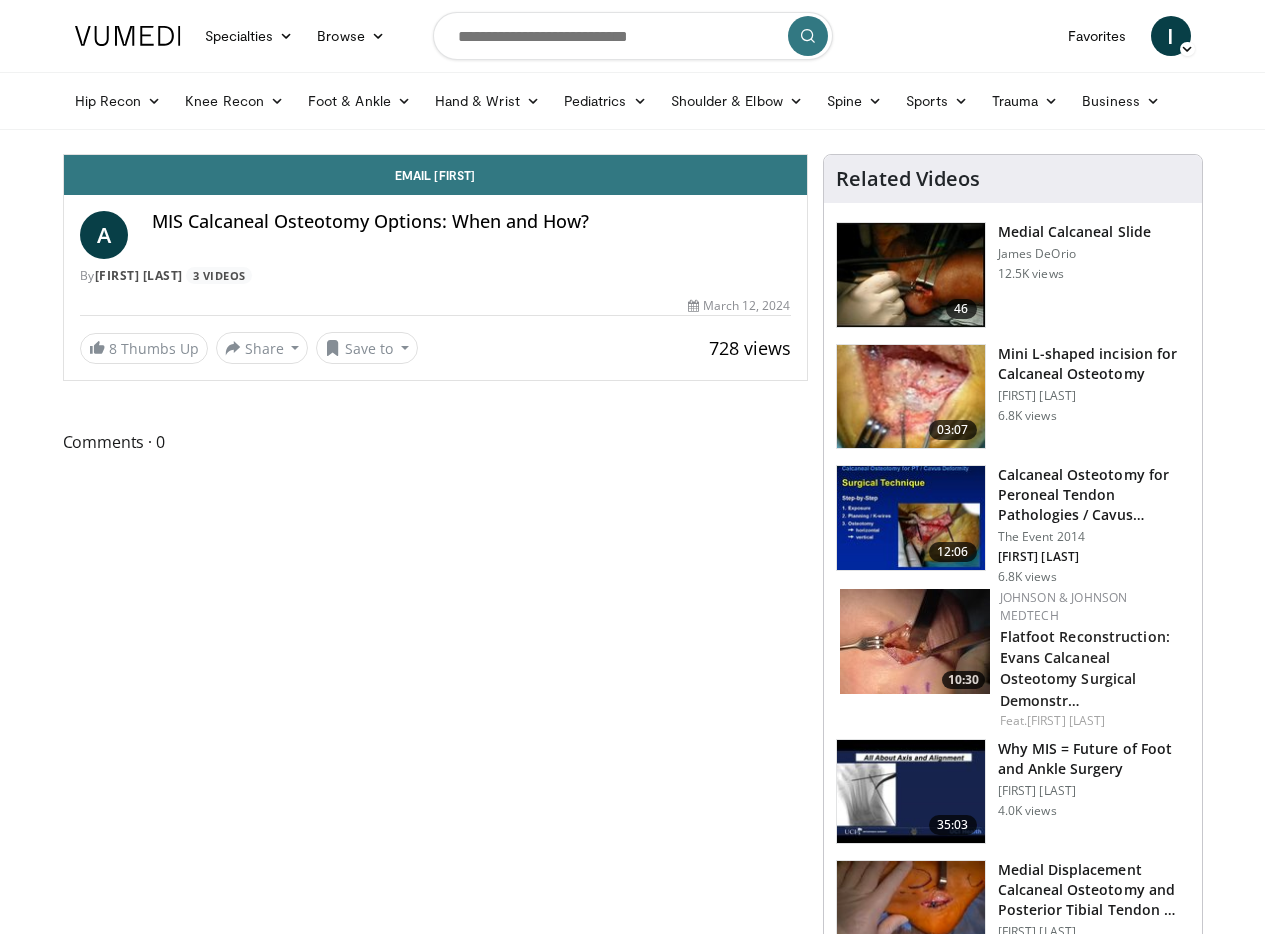 scroll, scrollTop: 0, scrollLeft: 0, axis: both 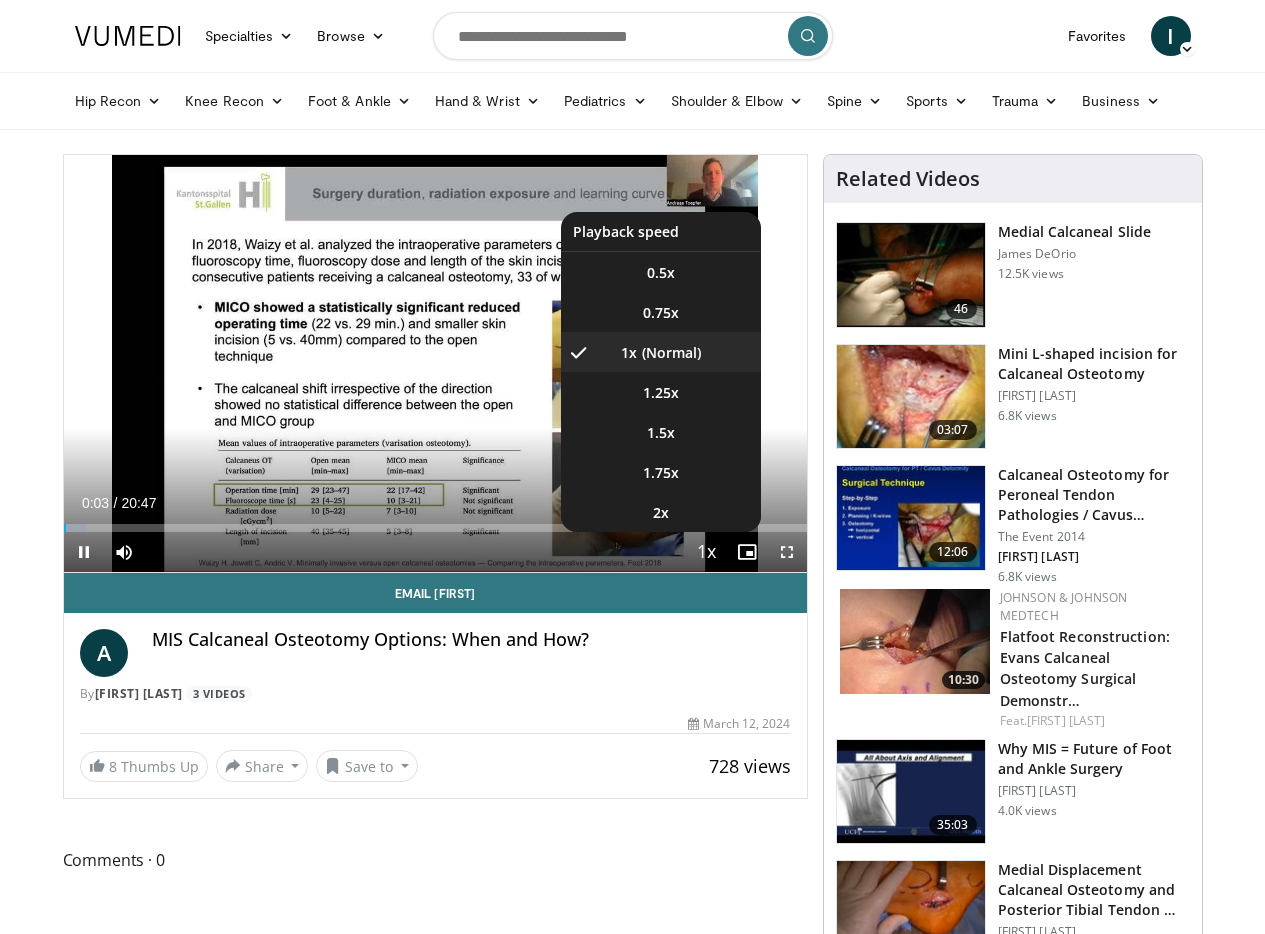 click at bounding box center [707, 553] 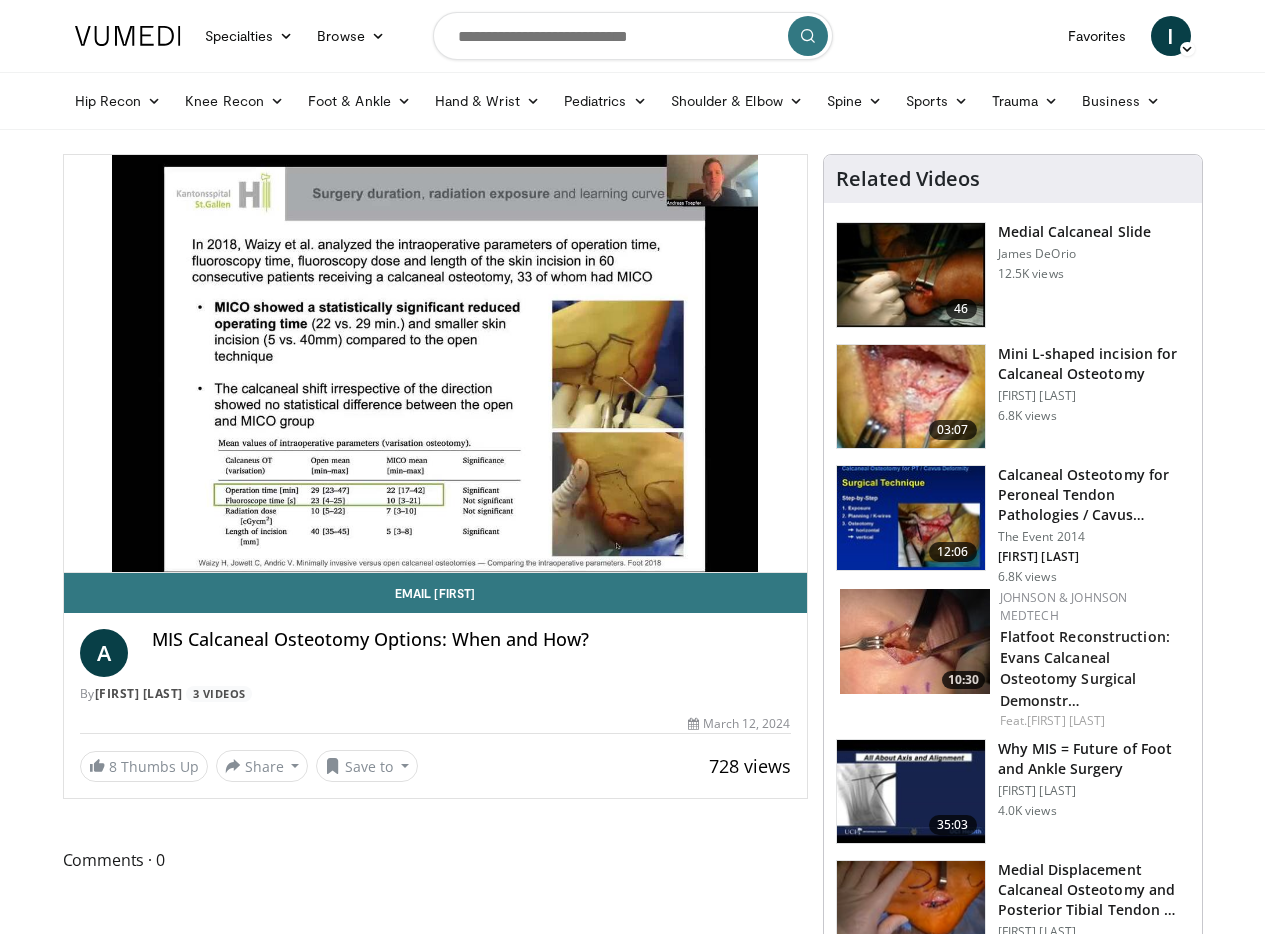 click on "**********" at bounding box center [435, 364] 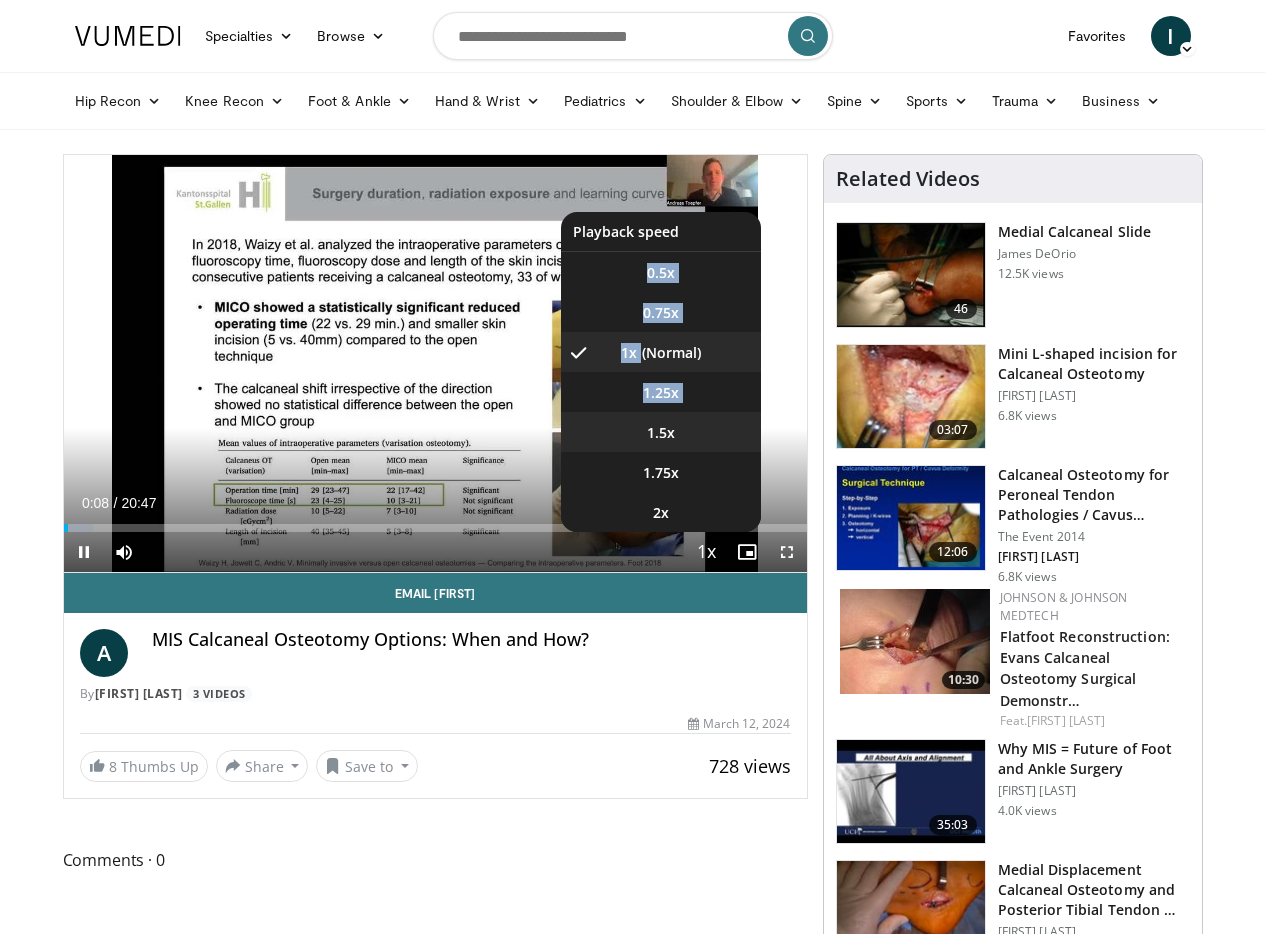 drag, startPoint x: 0, startPoint y: 0, endPoint x: 664, endPoint y: 471, distance: 814.0866 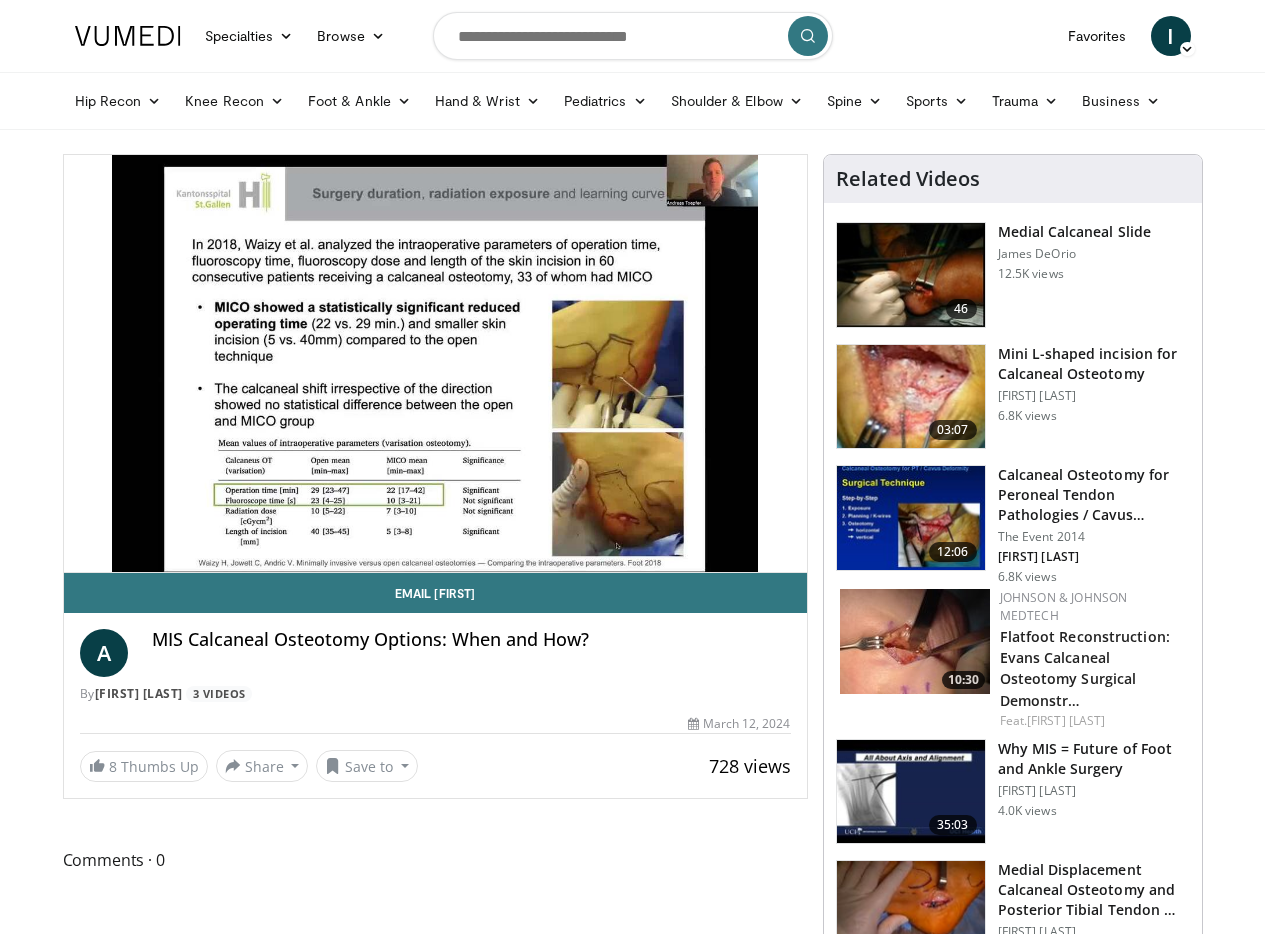 click on "10 seconds
Tap to unmute" at bounding box center (435, 363) 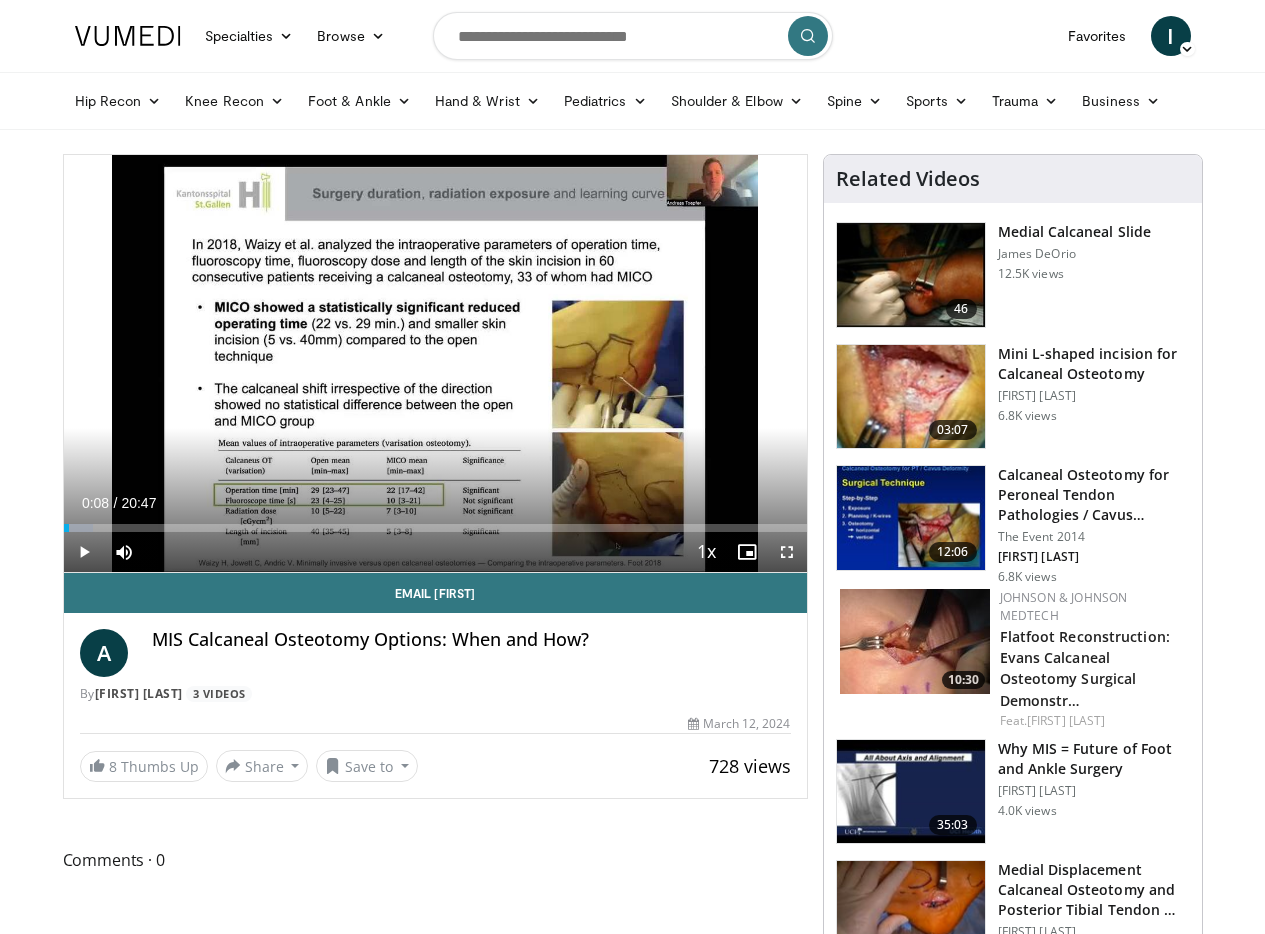 click on "10 seconds
Tap to unmute" at bounding box center [435, 363] 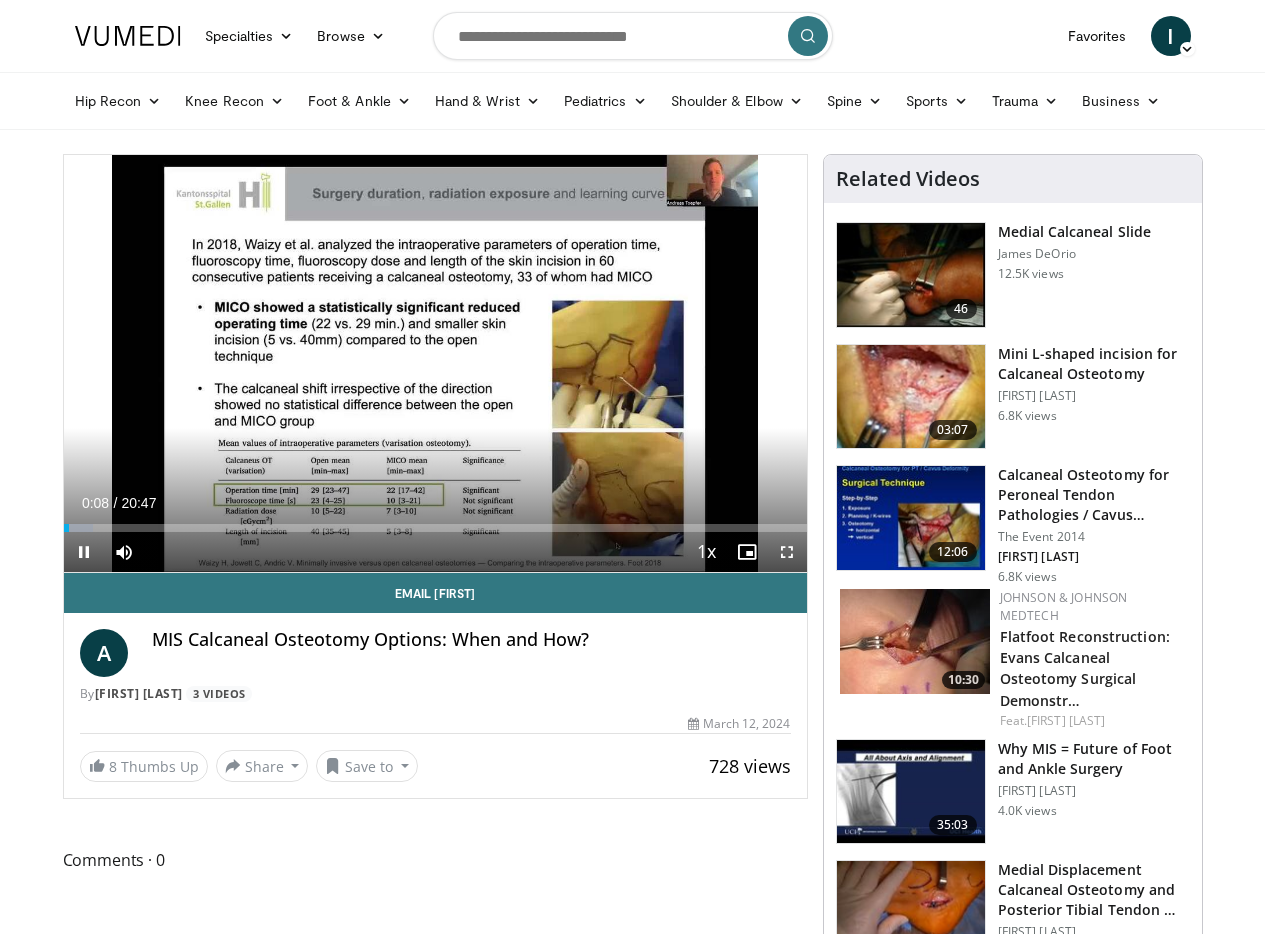 click on "**********" at bounding box center [435, 476] 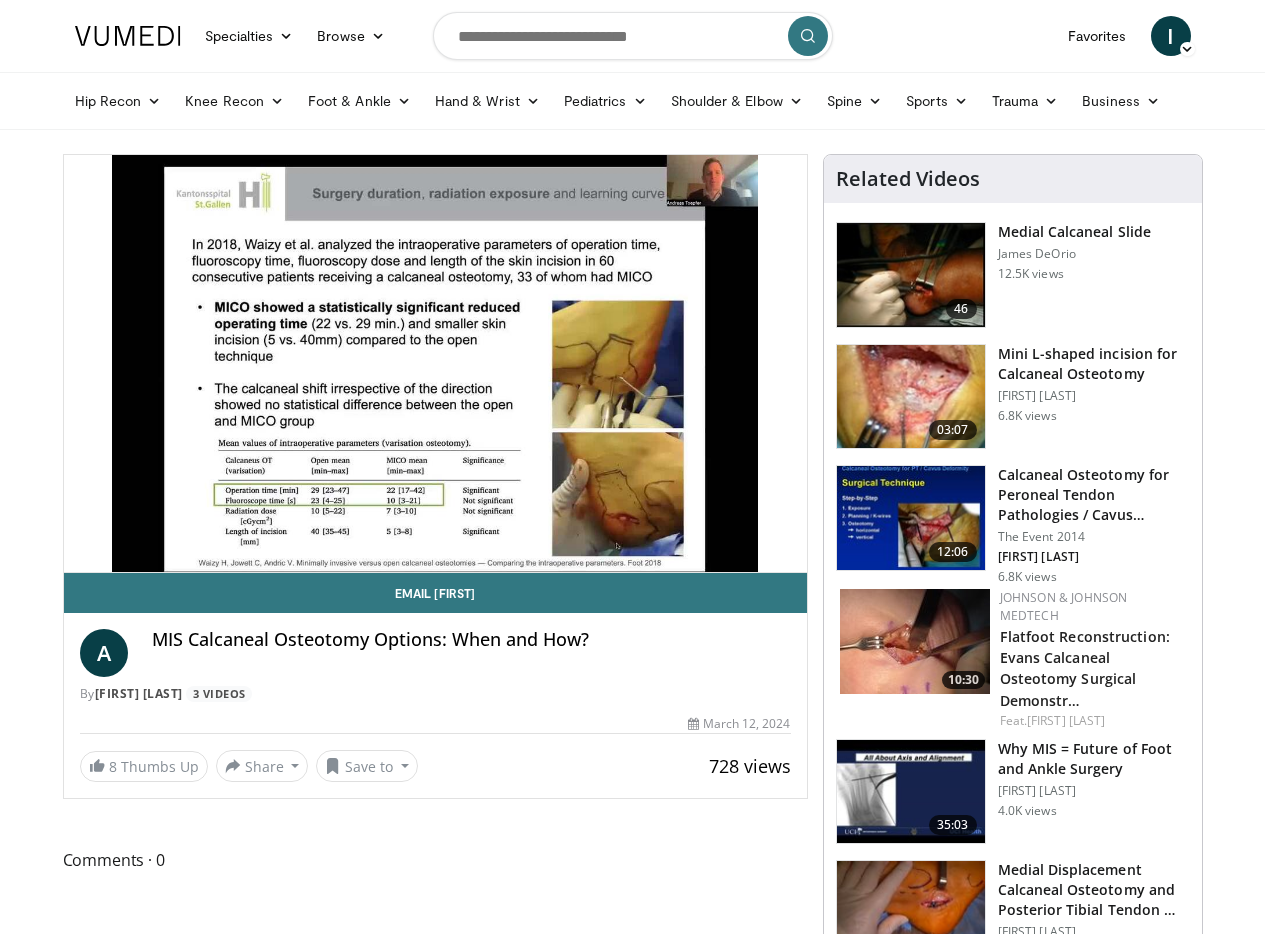 click on "10 seconds
Tap to unmute" at bounding box center [435, 363] 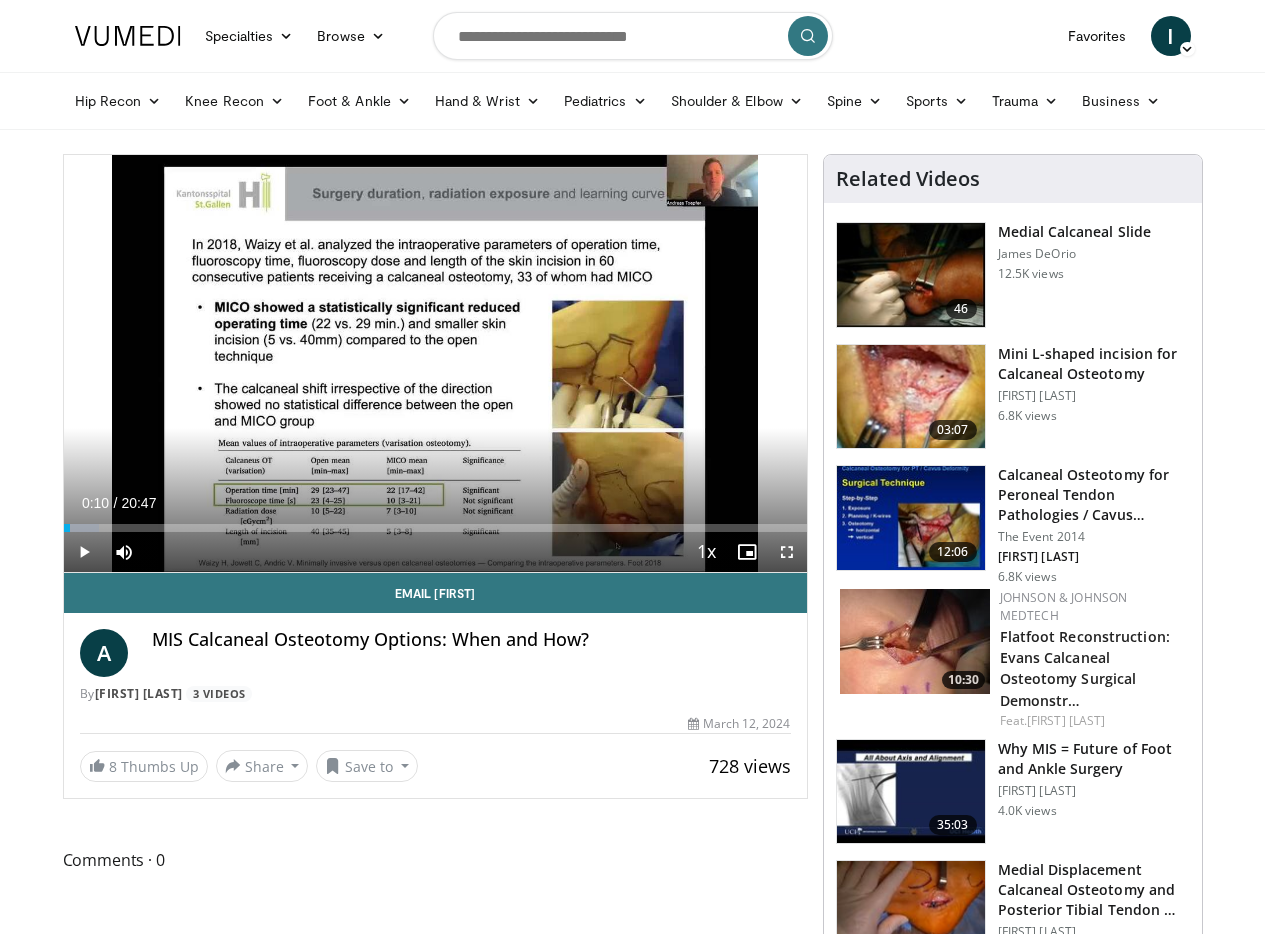 click at bounding box center [707, 553] 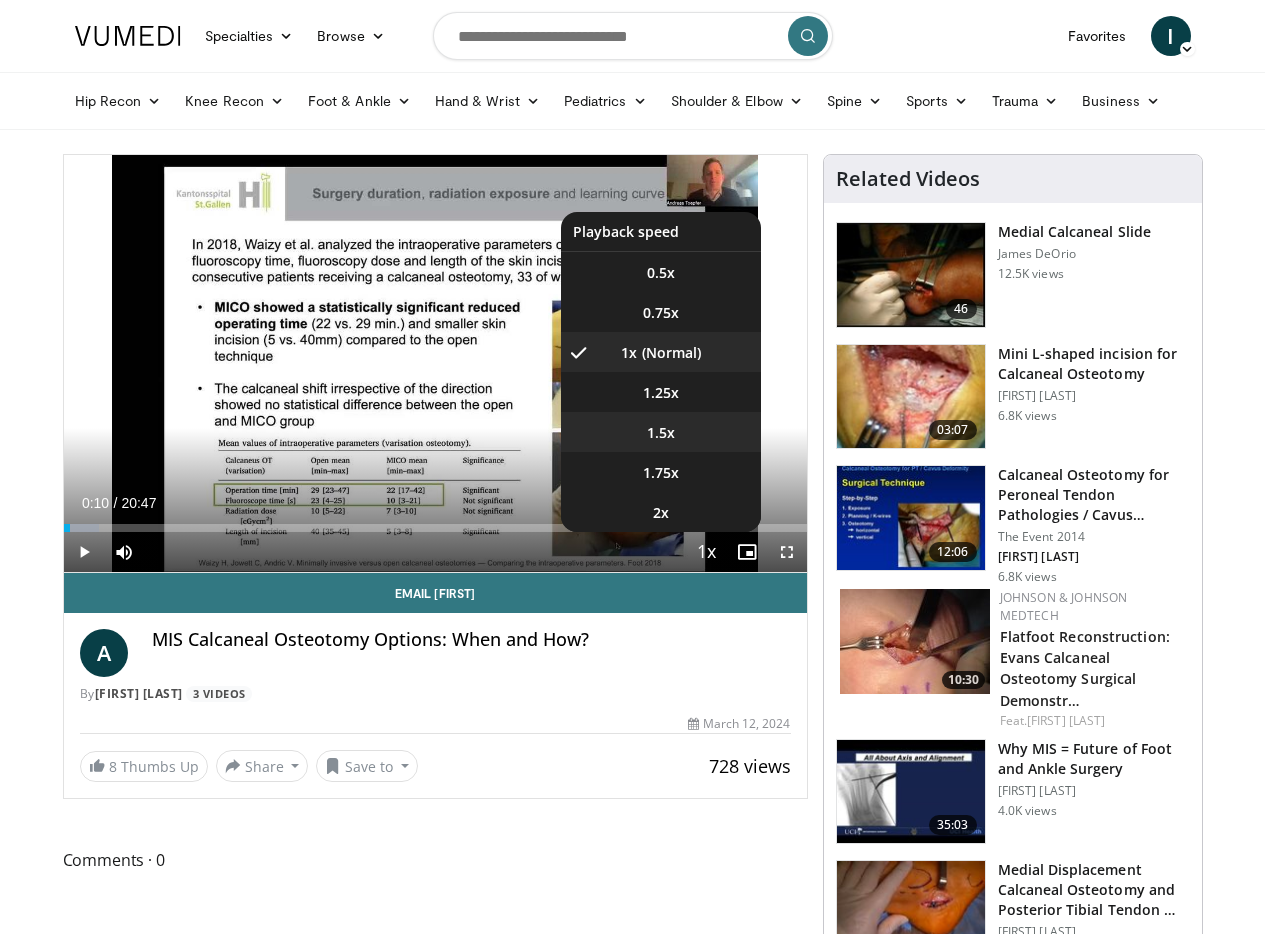 click on "1.5x" at bounding box center [661, 433] 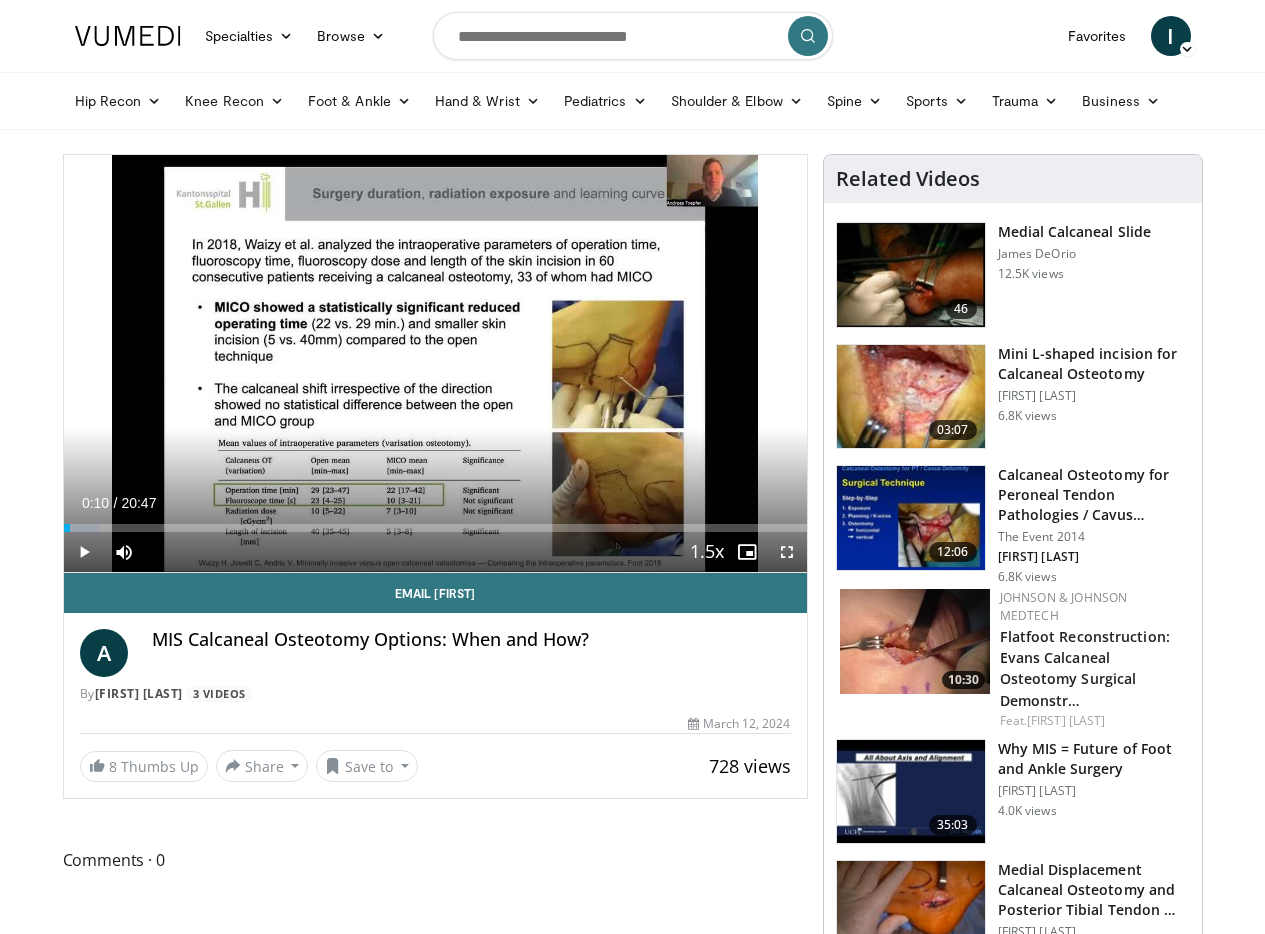 click on "10 seconds
Tap to unmute" at bounding box center (435, 363) 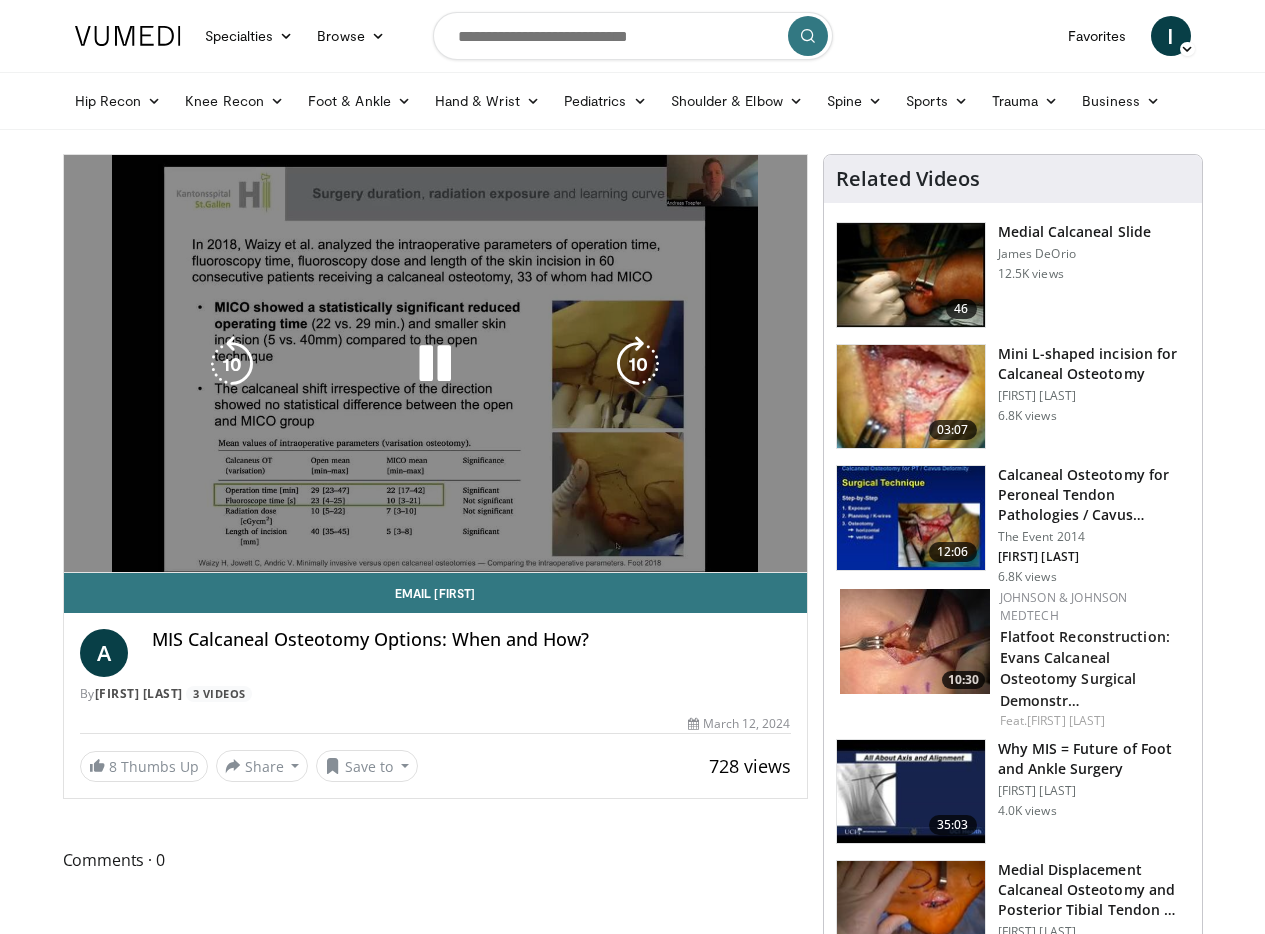 drag, startPoint x: 664, startPoint y: 471, endPoint x: 555, endPoint y: 397, distance: 131.74597 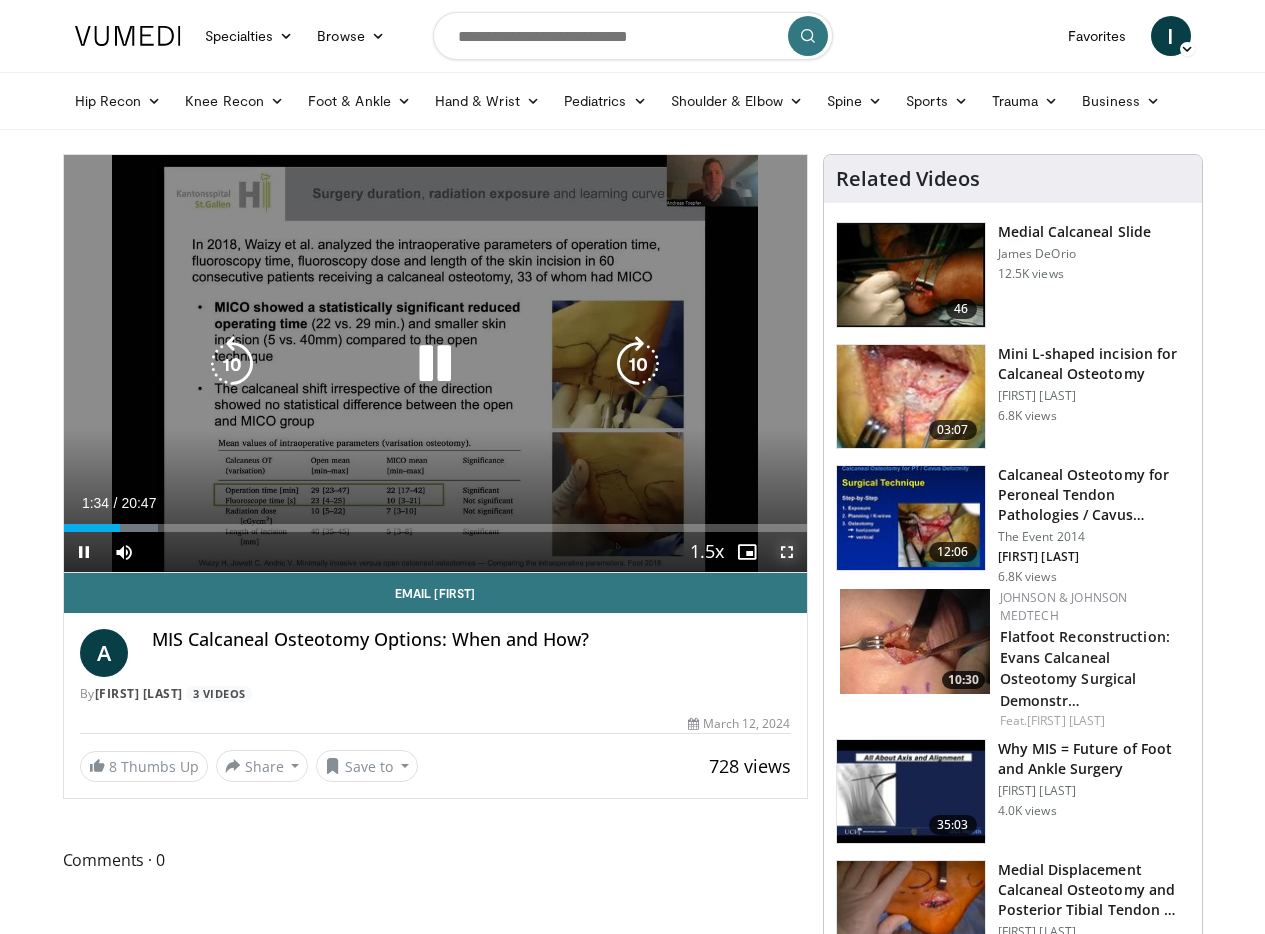 click at bounding box center [787, 552] 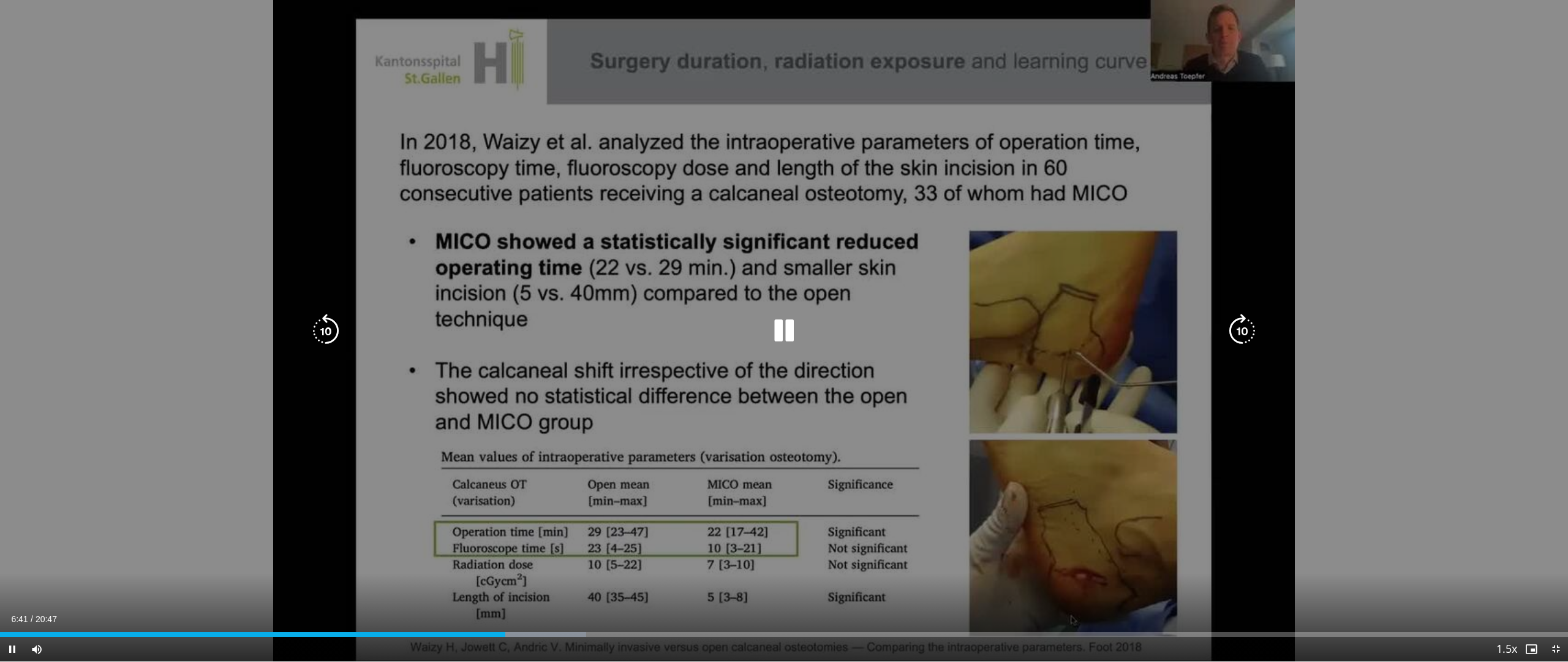 click at bounding box center [784, 331] 